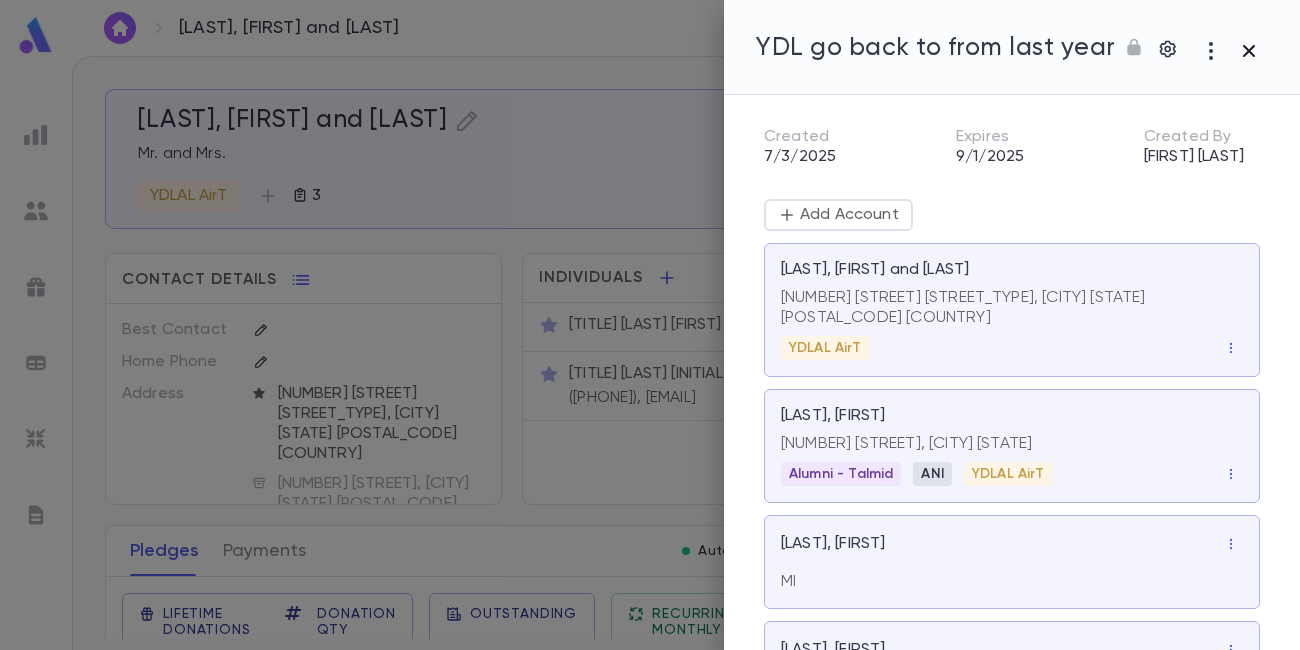 scroll, scrollTop: 0, scrollLeft: 0, axis: both 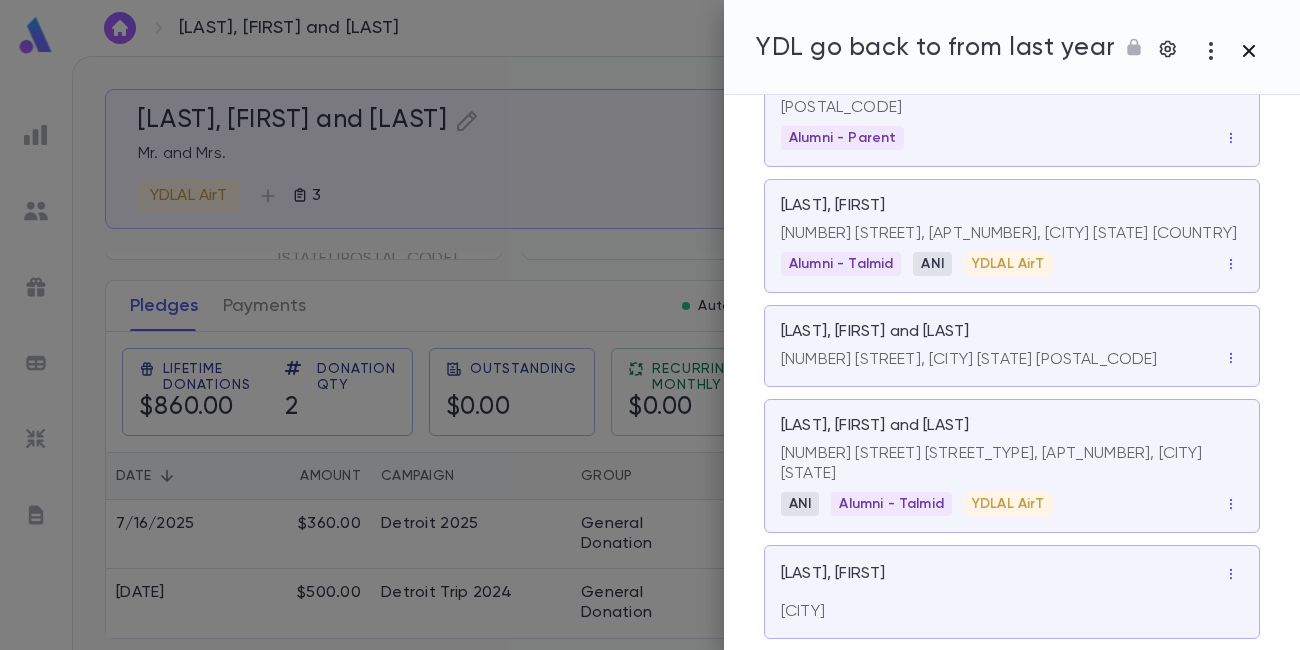 click 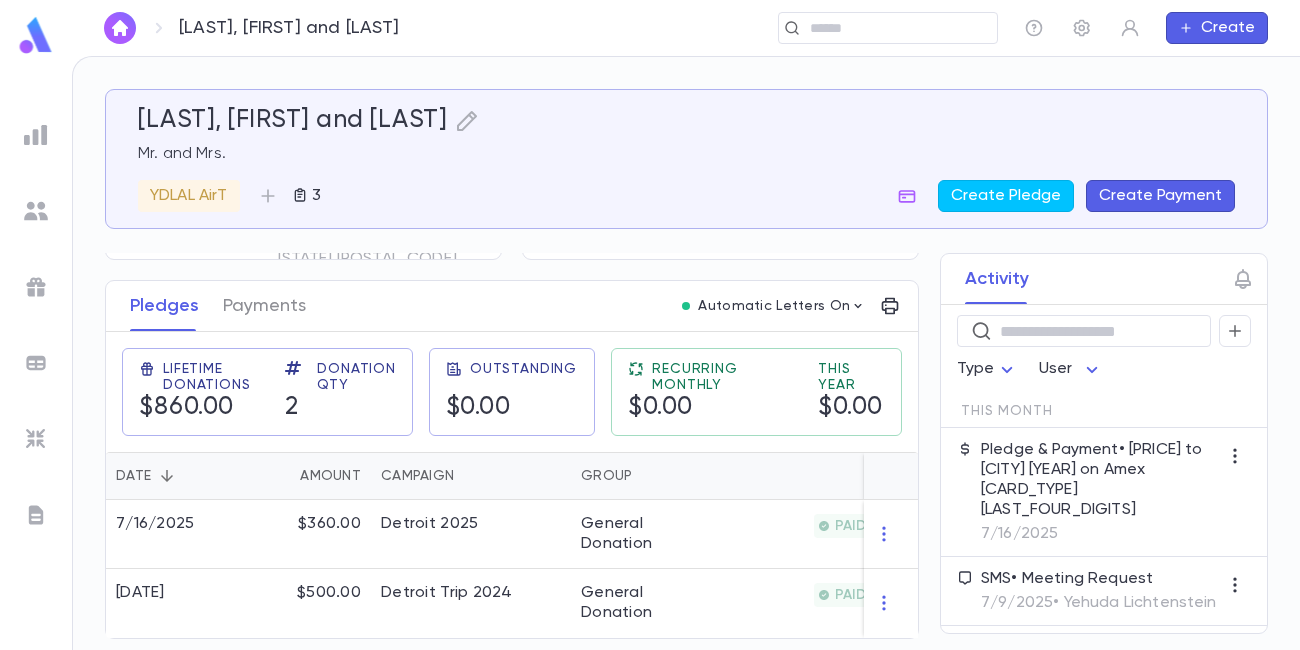 scroll, scrollTop: 0, scrollLeft: 0, axis: both 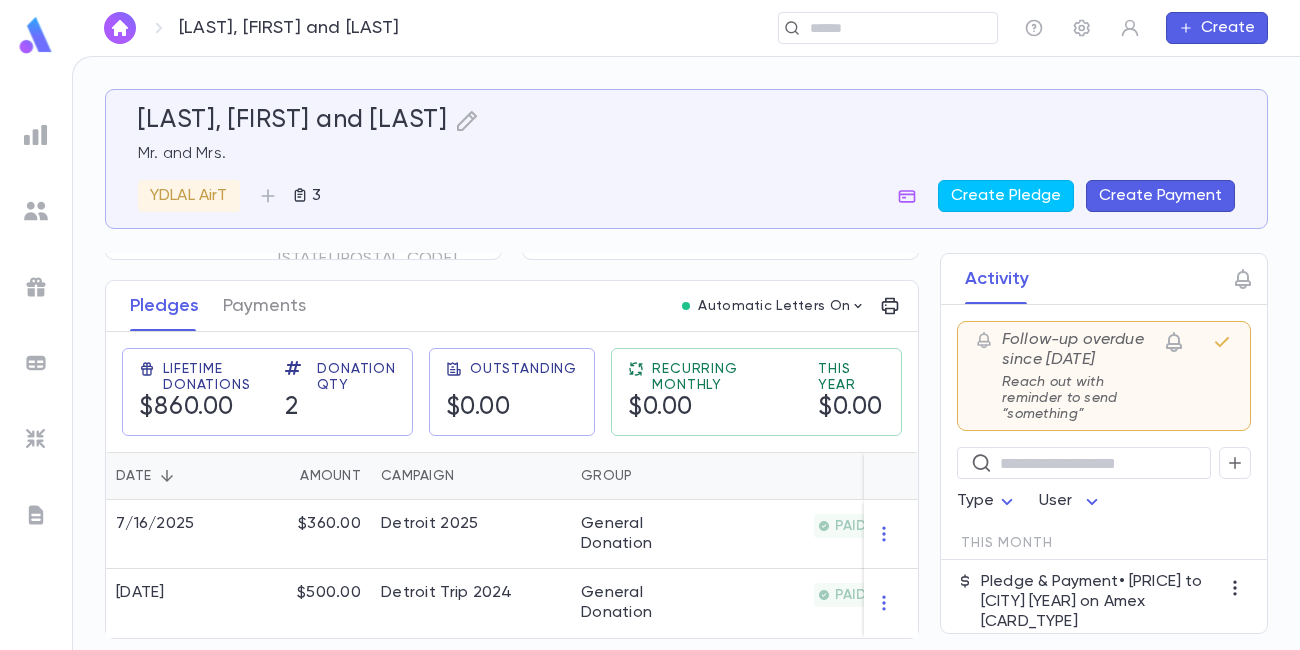 type 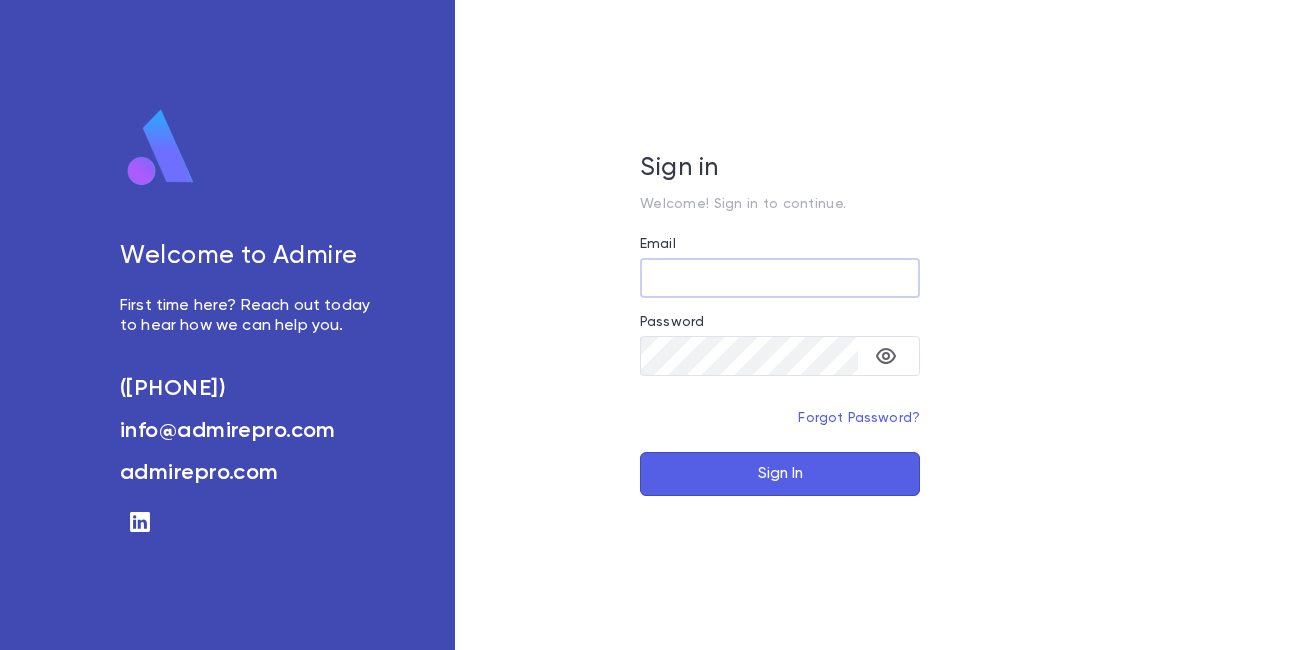 scroll, scrollTop: 0, scrollLeft: 0, axis: both 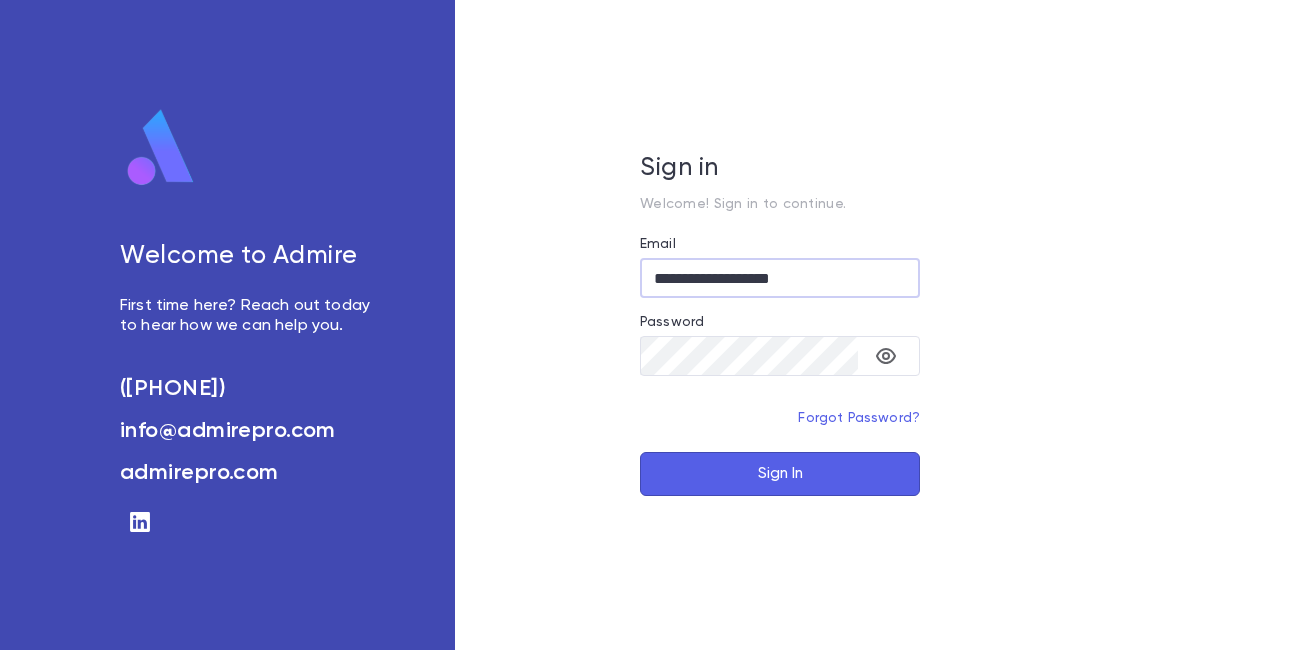click on "Sign In" at bounding box center (780, 474) 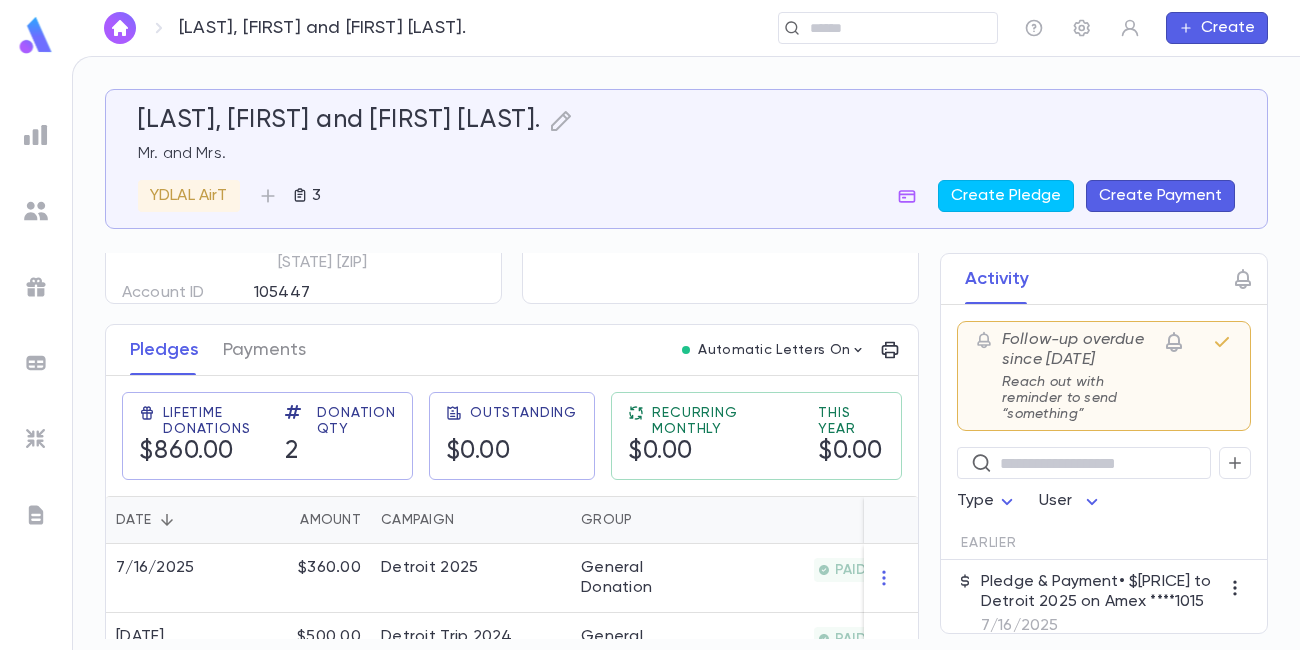 scroll, scrollTop: 251, scrollLeft: 0, axis: vertical 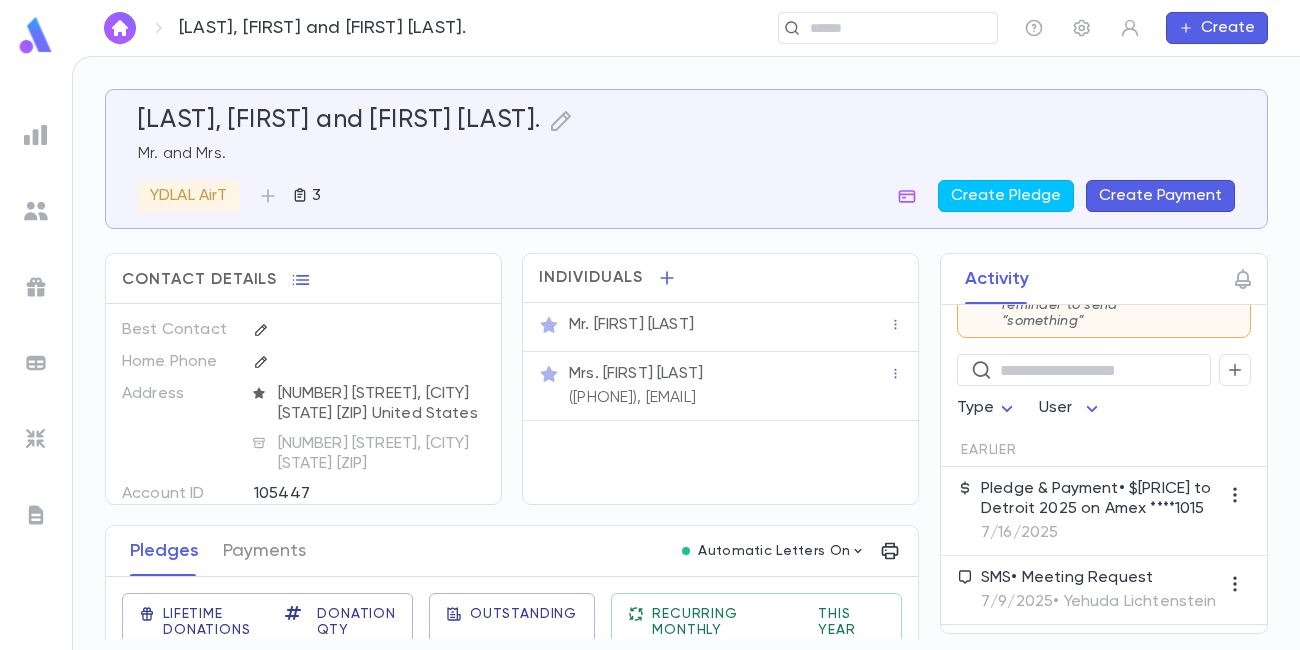click on "[LAST], [FIRST]  and [FIRST] [LAST]. Mr. and Mrs. YDLAL AirT 3 Create Pledge Create Payment Contact Details Best Contact Home Phone Address [NUMBER] [STREET], [CITY] [STATE] [ZIP] United States [NUMBER] [STREET], [CITY] [STATE] [ZIP] Account ID [NUMBER] Solicitor Individuals Mr. [FIRST]  [LAST] Mrs. [FIRST] [LAST] ([PHONE]), [EMAIL] Pledges Payments  Automatic Letters On Lifetime Donations $[PRICE] Donation Qty 2 Outstanding $[PRICE] Recurring Monthly $[PRICE] This Year $[PRICE] Date Amount Campaign Group Paid Outstanding Installments Notes 7/16/2025 $360.00 Detroit 2025 General Donation PAID $0.00 1 PSBYDLEX 7/24/2024 $500.00 Detroit Trip 2024 General Donation PAID $0.00 1 PSBYDLEX Activity Follow-up   overdue since 7/28/2025 Reach out with reminder to send “something” ​ Type User Earlier Pledge & Payment  • $[PRICE] to Detroit 2025 on Amex ****1015 7/16/2025 SMS  • Meeting Request  7/9/2025  • [FIRST] [LAST]" at bounding box center [686, 364] 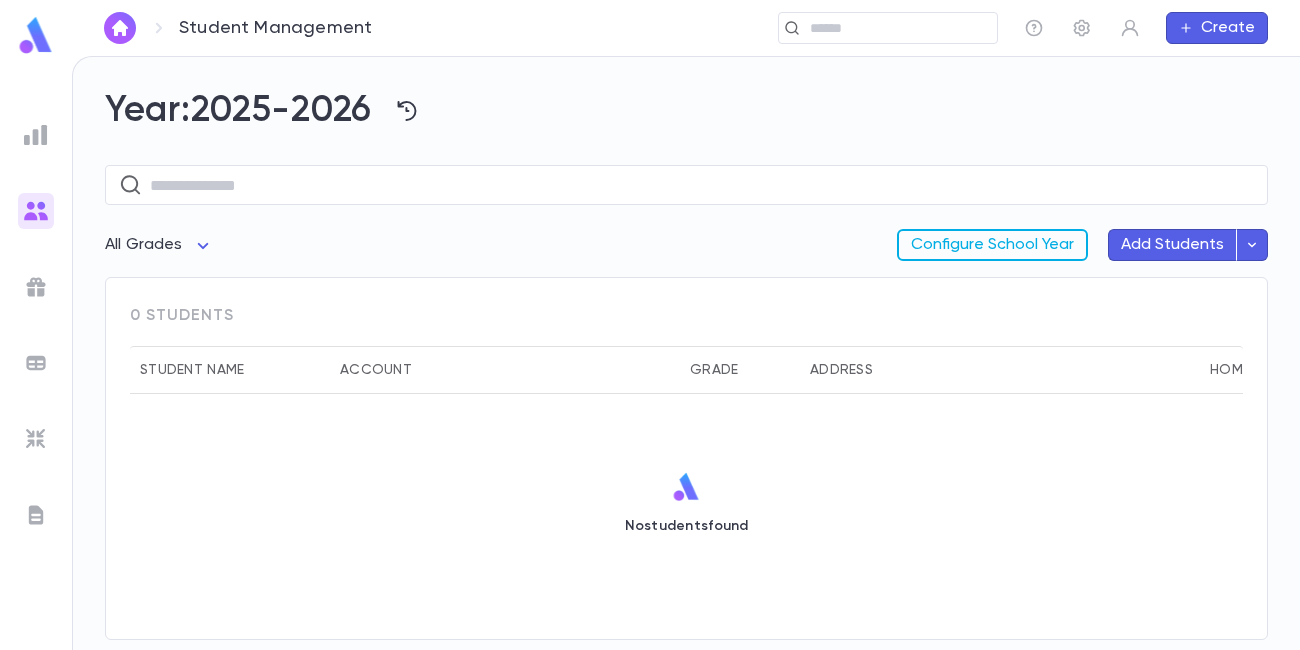 click on "Configure School Year" at bounding box center (992, 245) 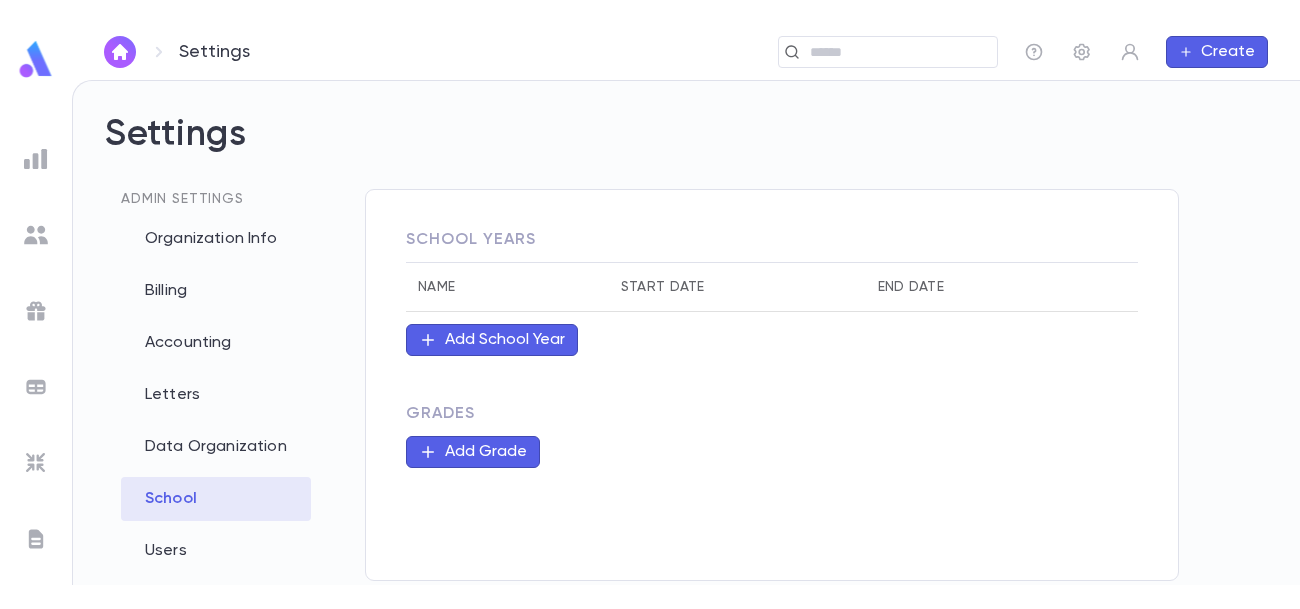 scroll, scrollTop: 0, scrollLeft: 0, axis: both 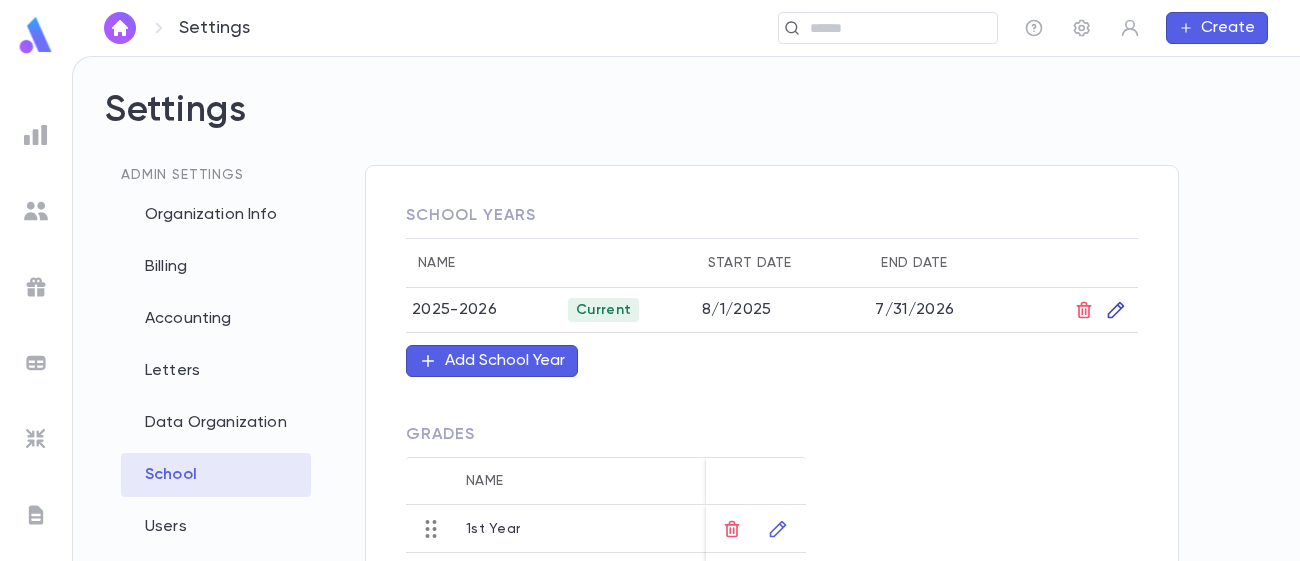 click 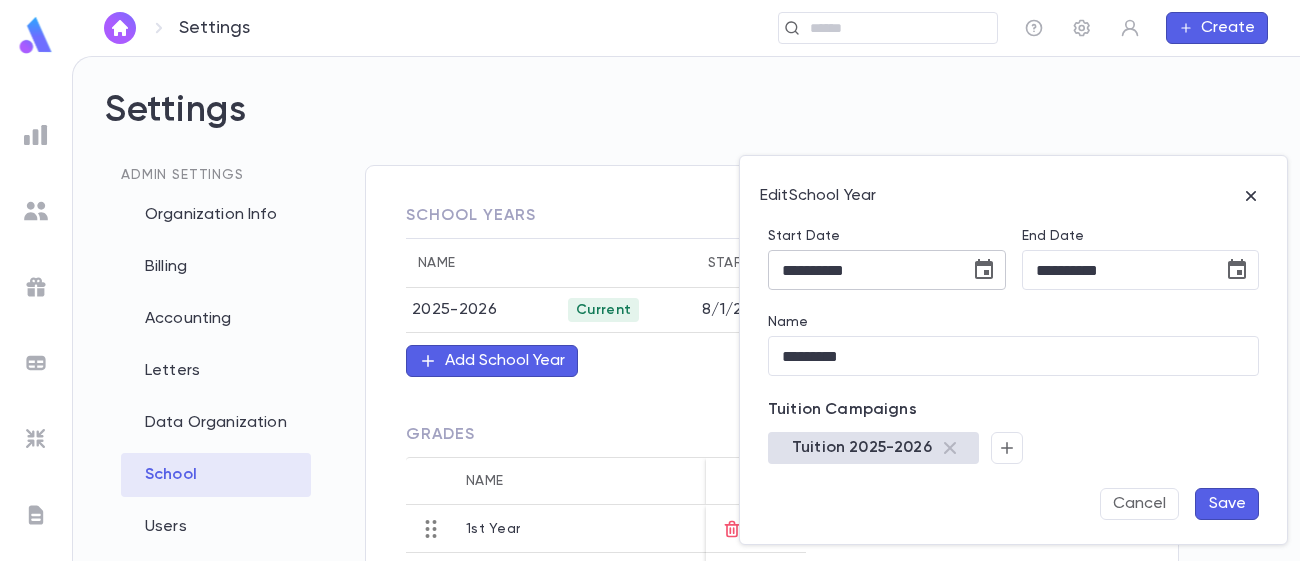 click 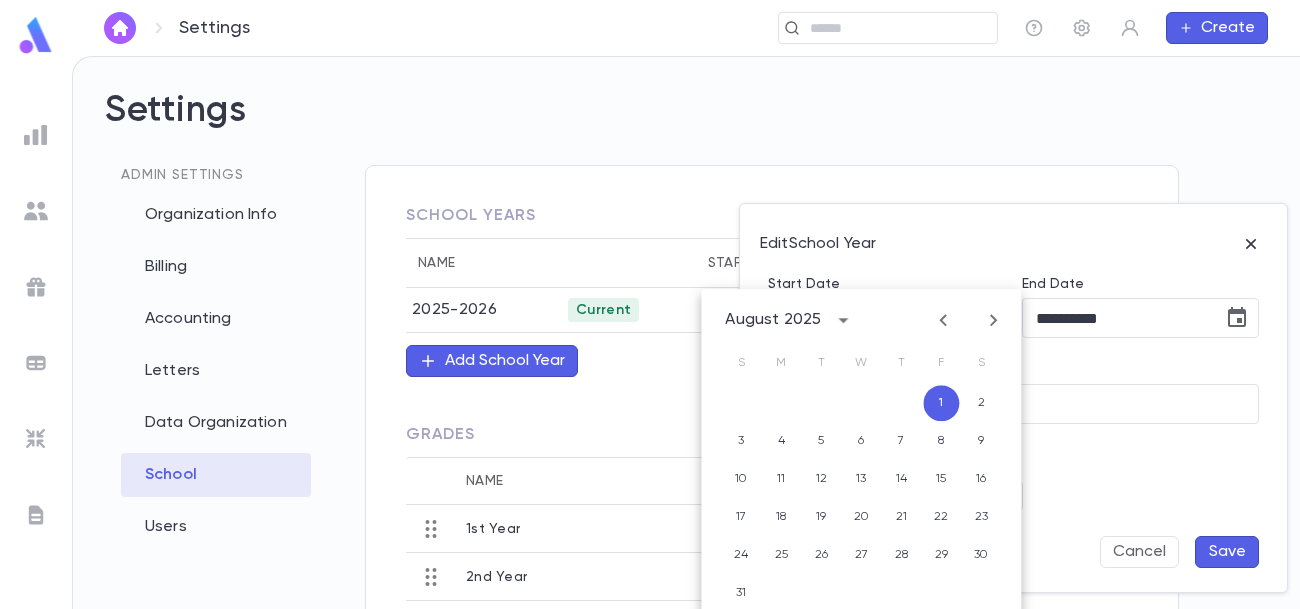 click at bounding box center (650, 304) 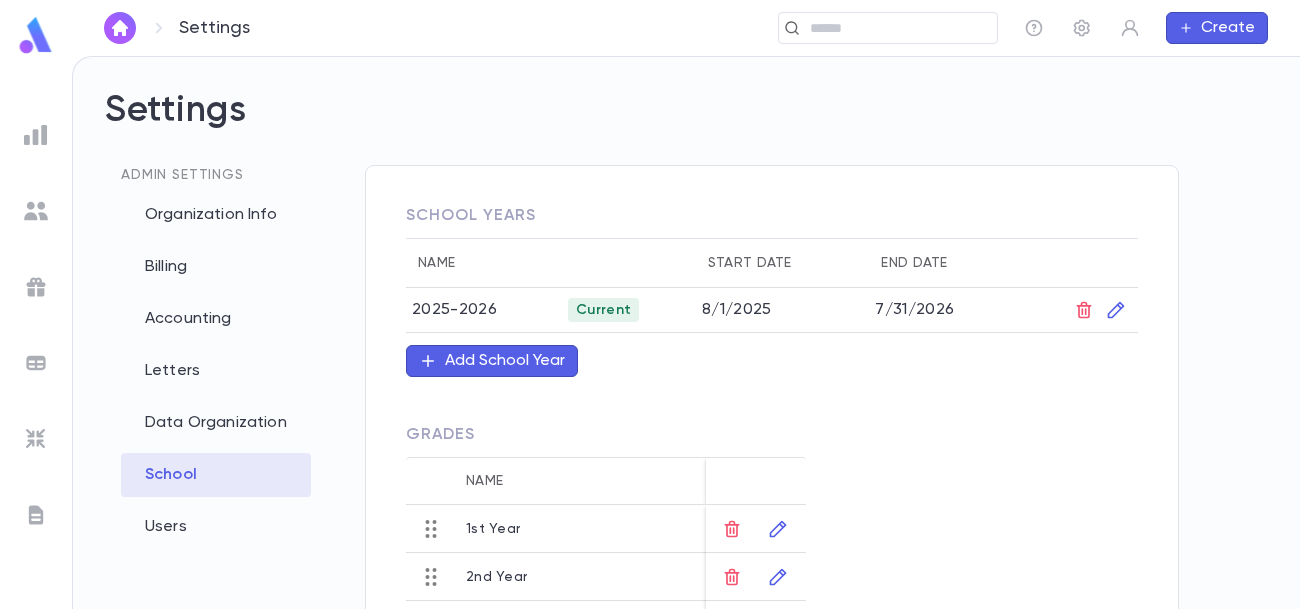 type 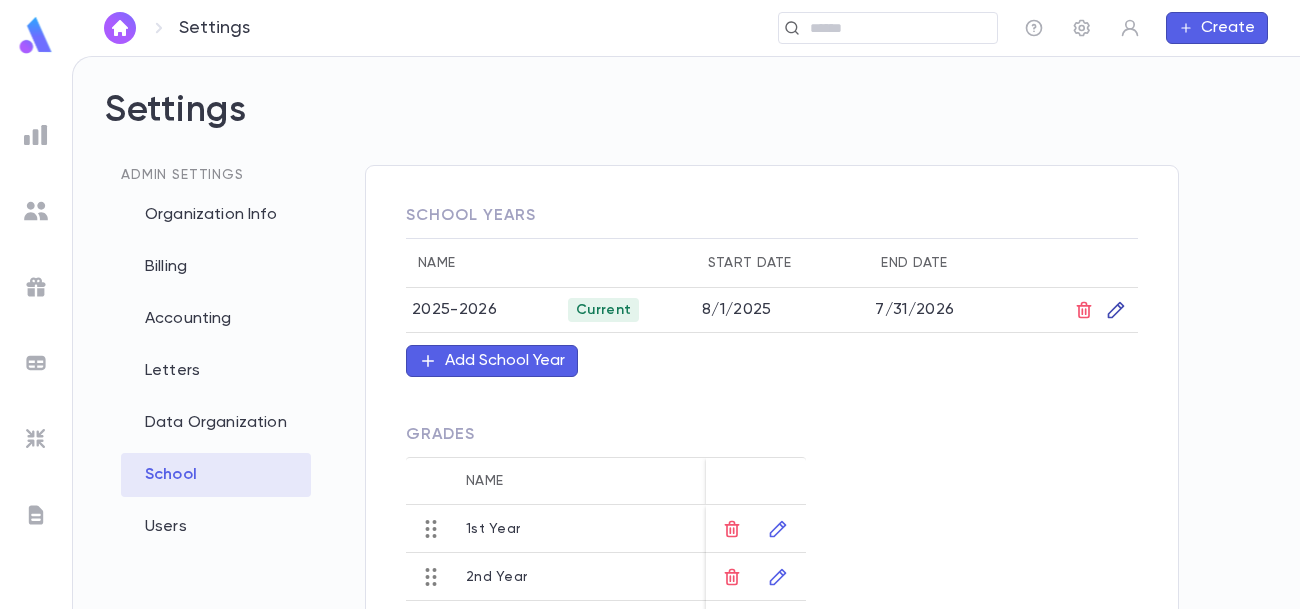 click 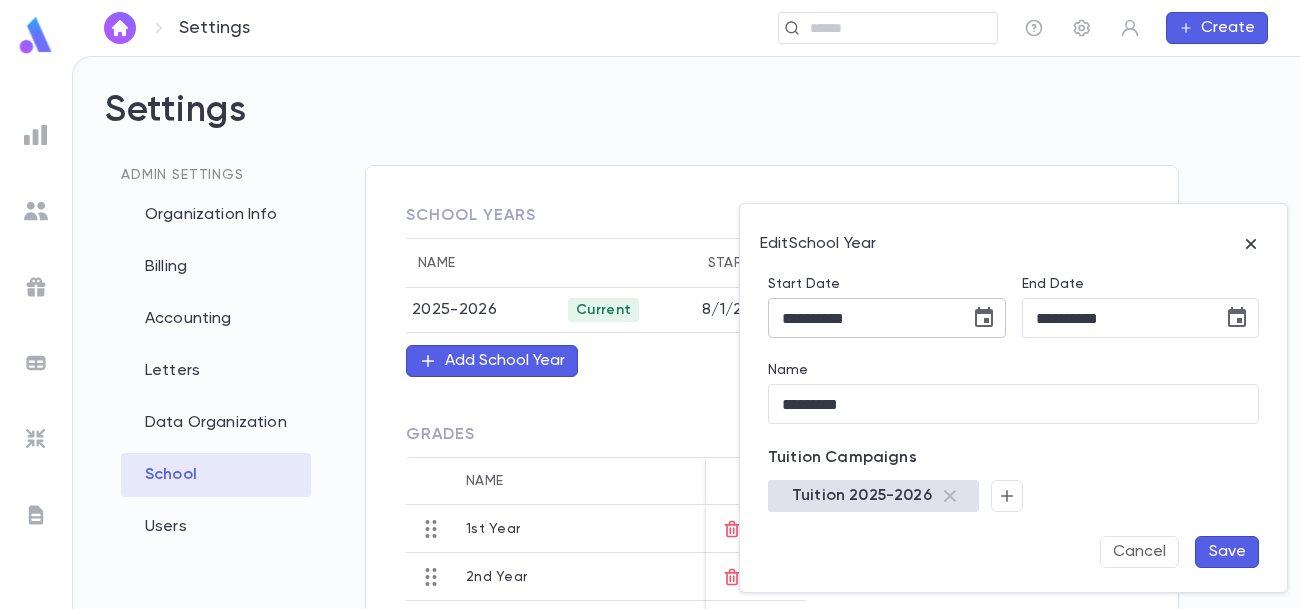 click 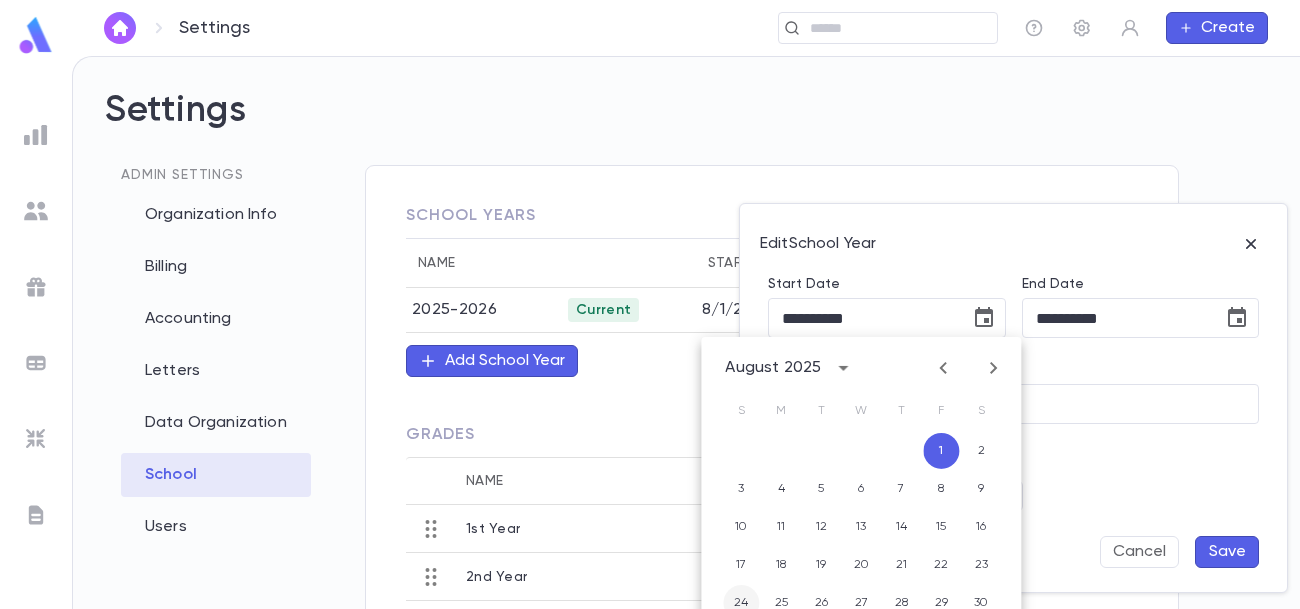 click on "24" at bounding box center [741, 603] 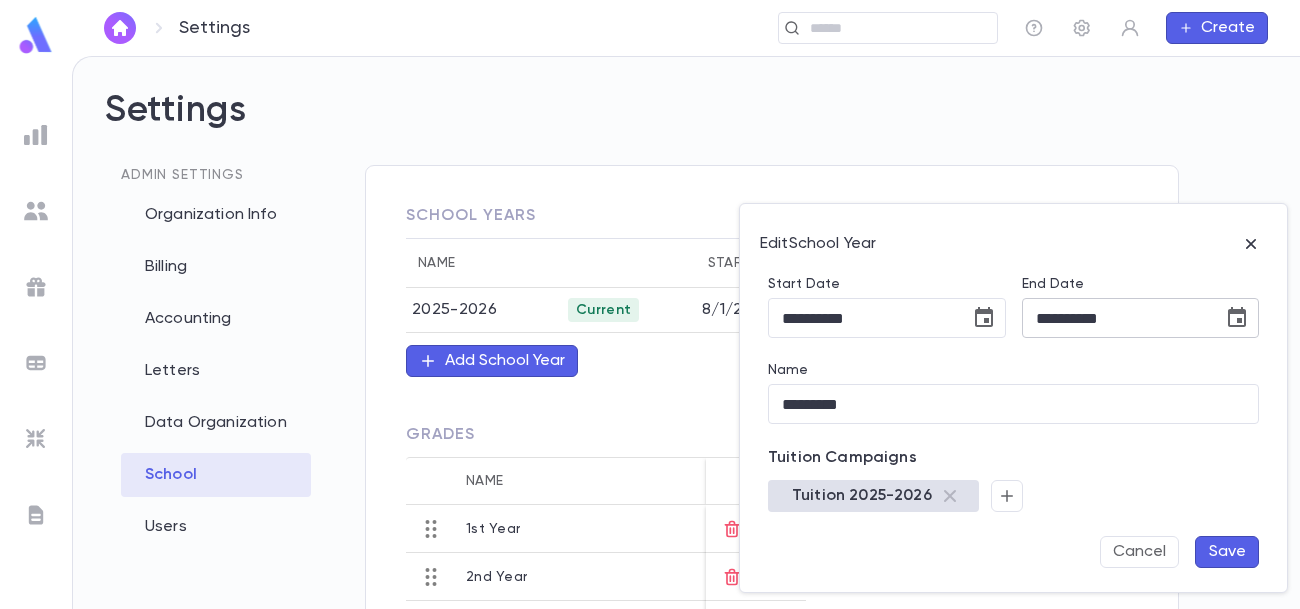 click 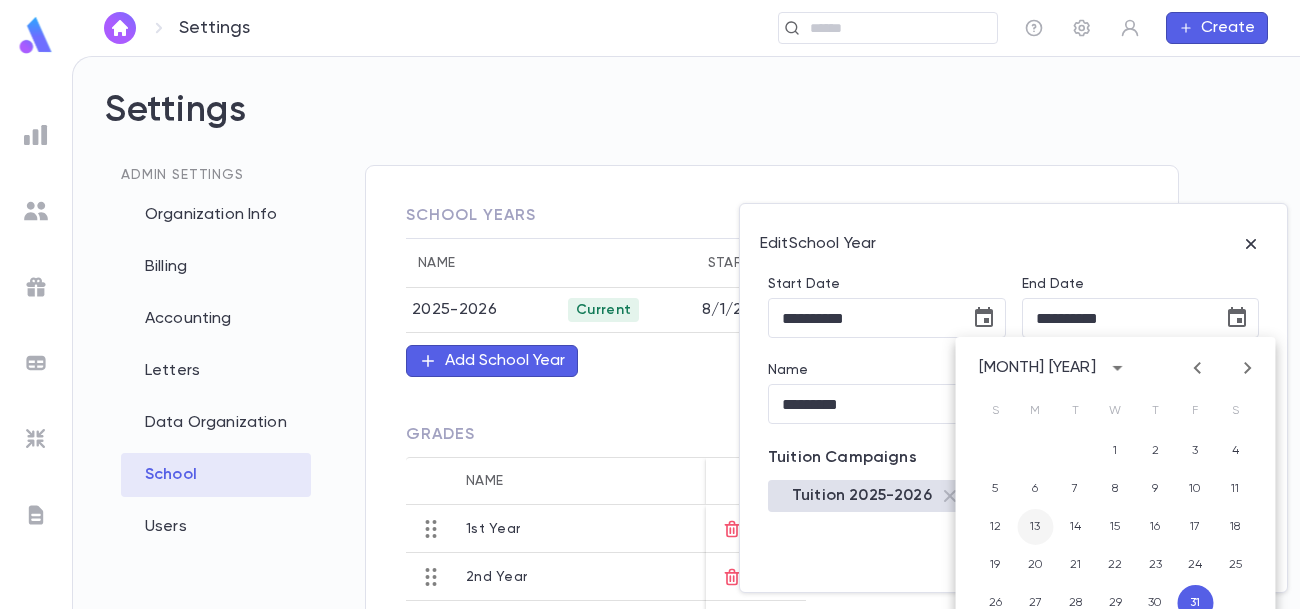 click on "13" at bounding box center (1035, 527) 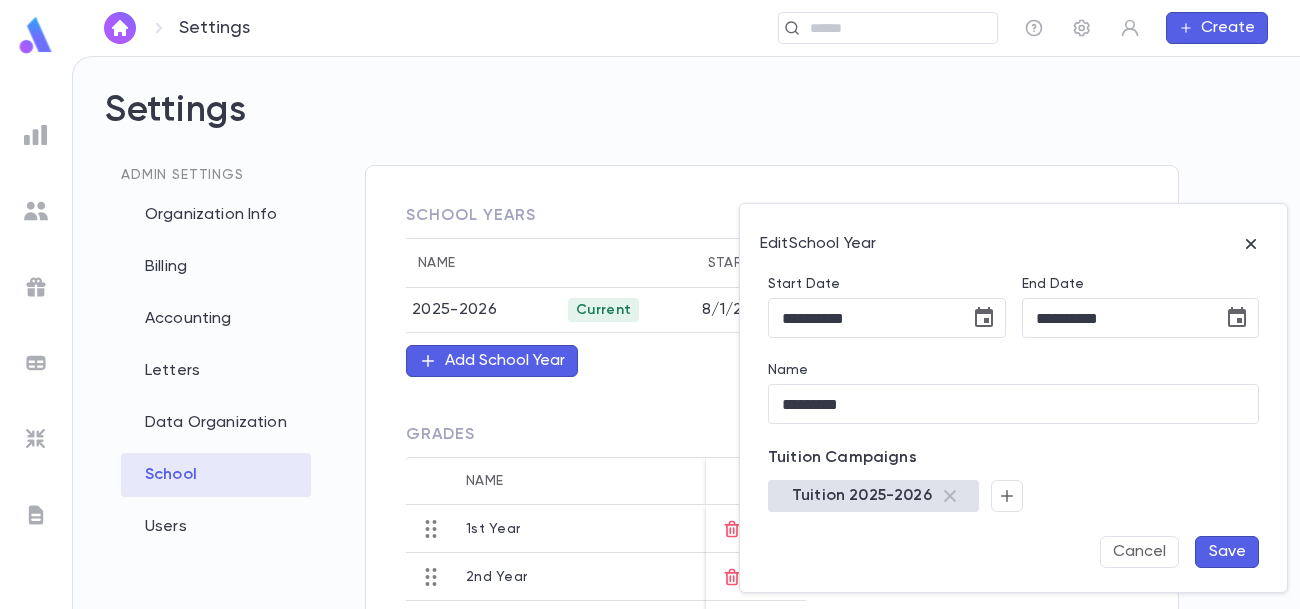 click on "Save" at bounding box center (1227, 552) 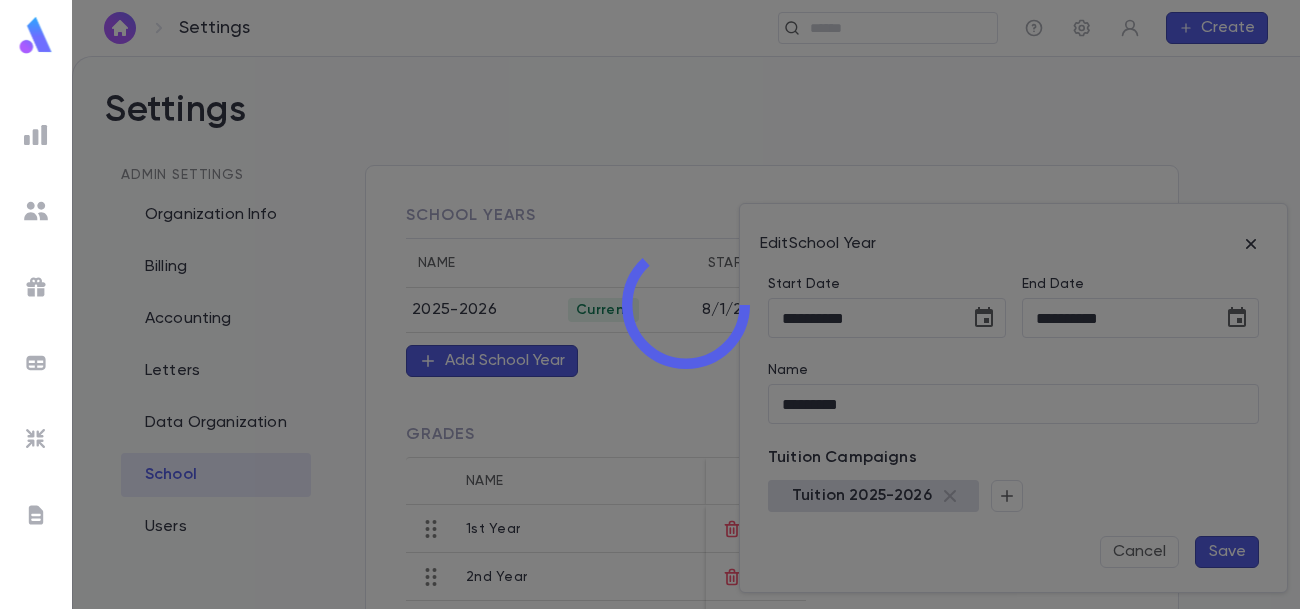 type 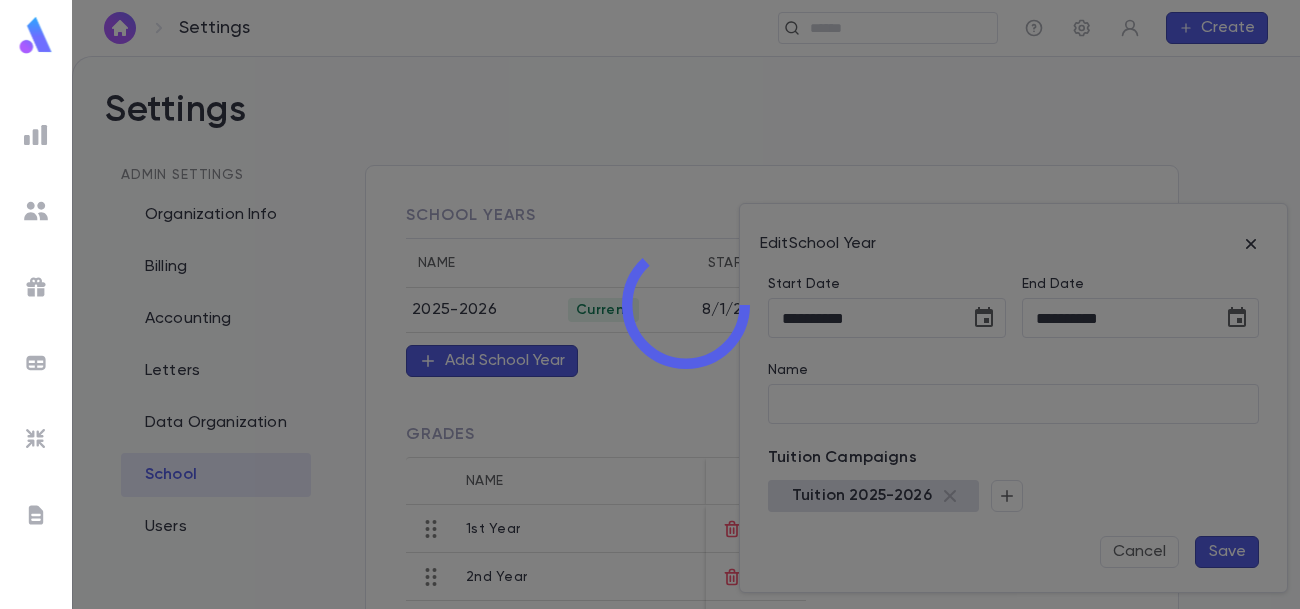 type 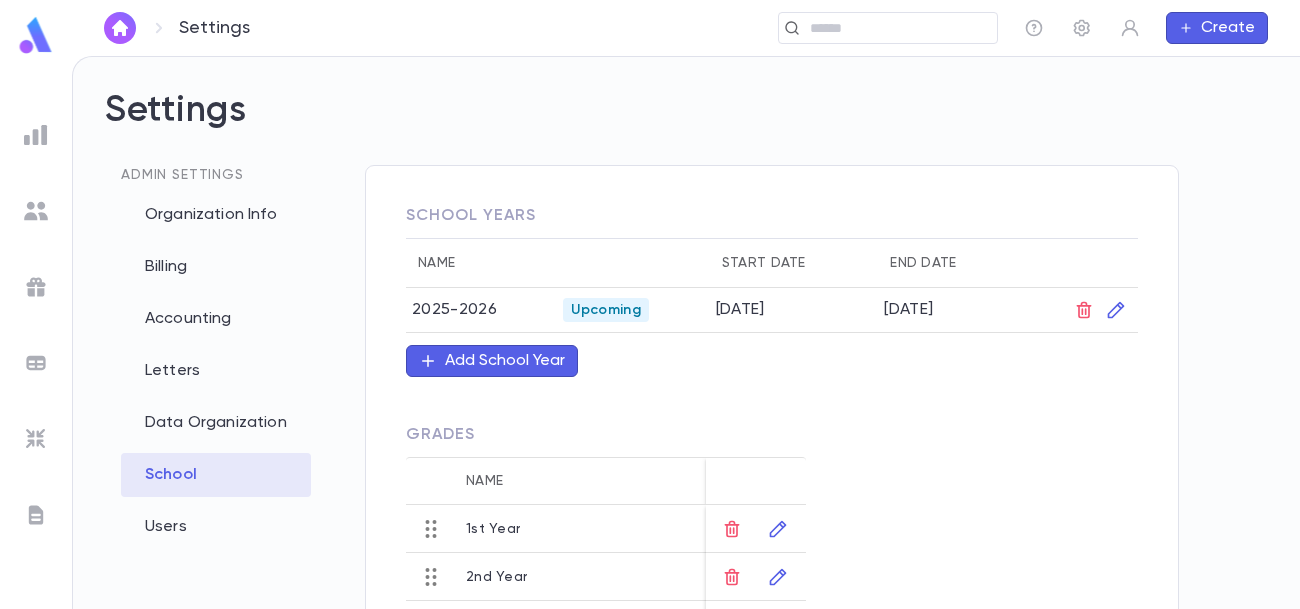 scroll, scrollTop: 220, scrollLeft: 0, axis: vertical 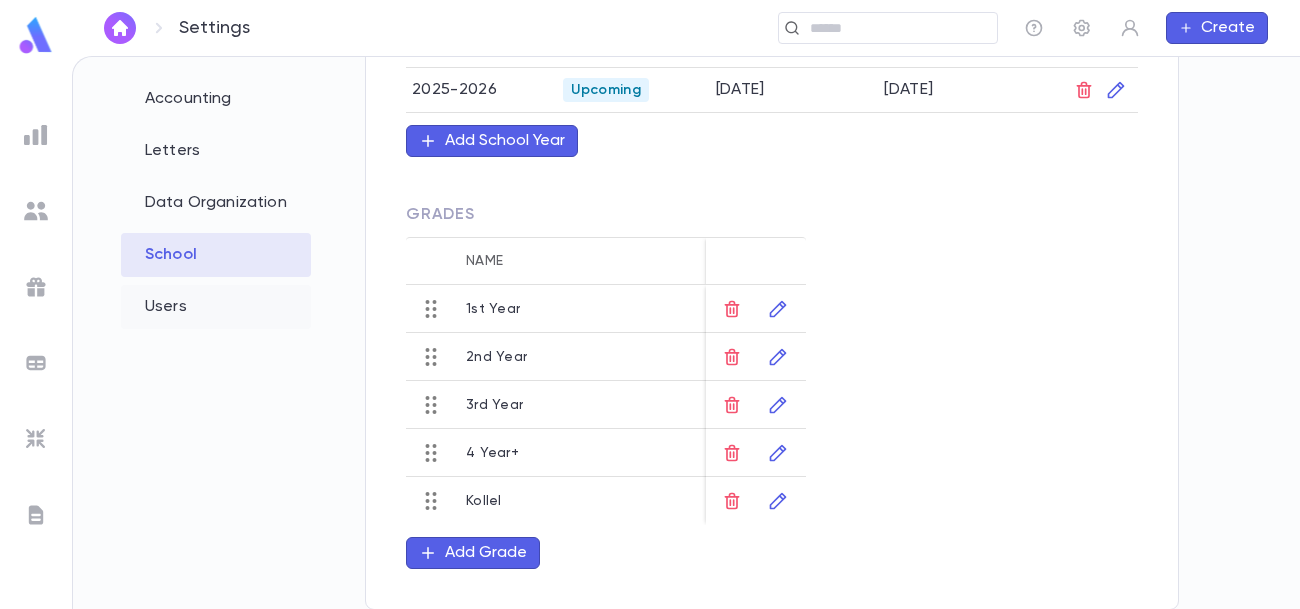 click on "Users" at bounding box center (216, 307) 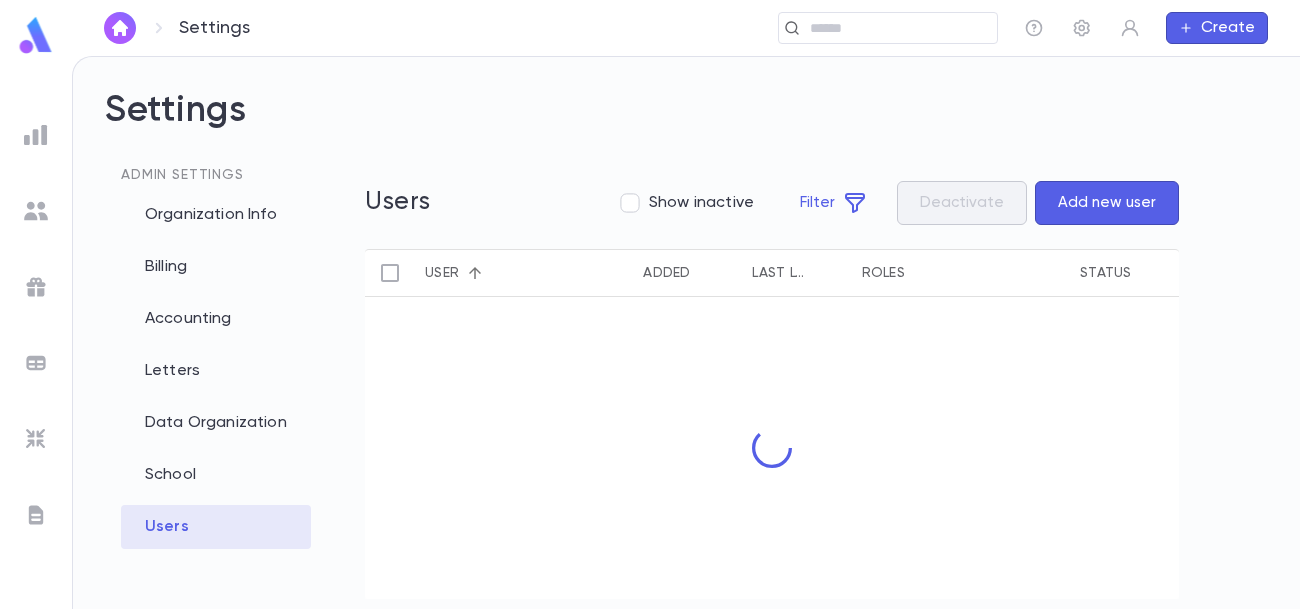 scroll, scrollTop: 0, scrollLeft: 0, axis: both 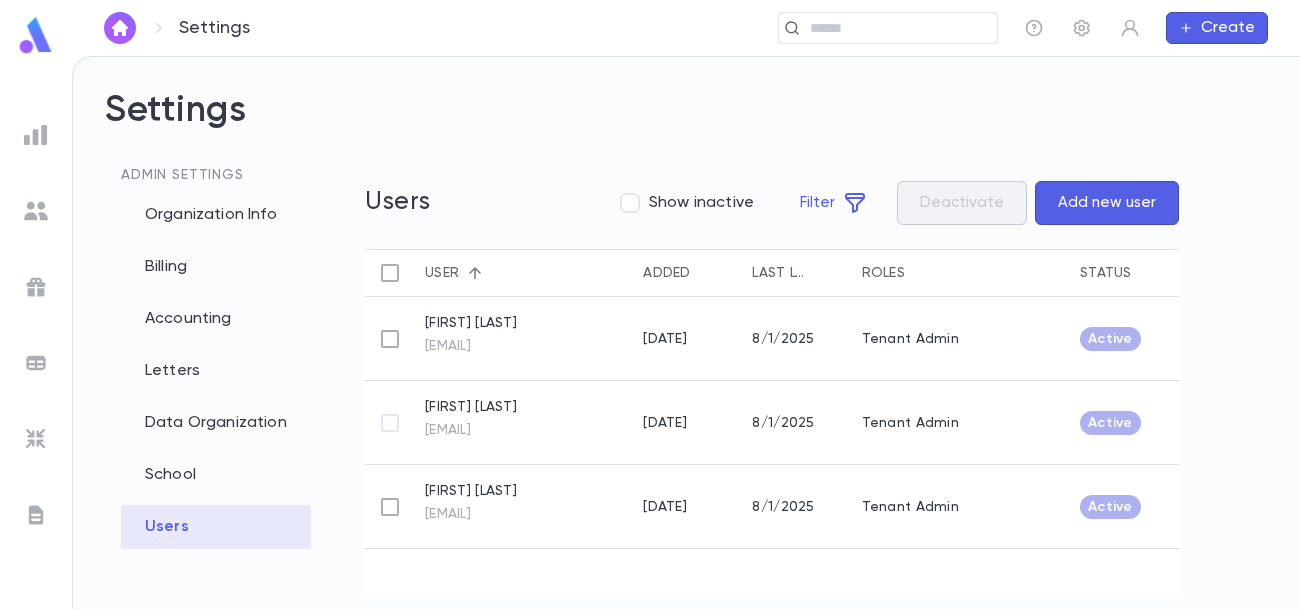 click on "Add new user" at bounding box center [1107, 203] 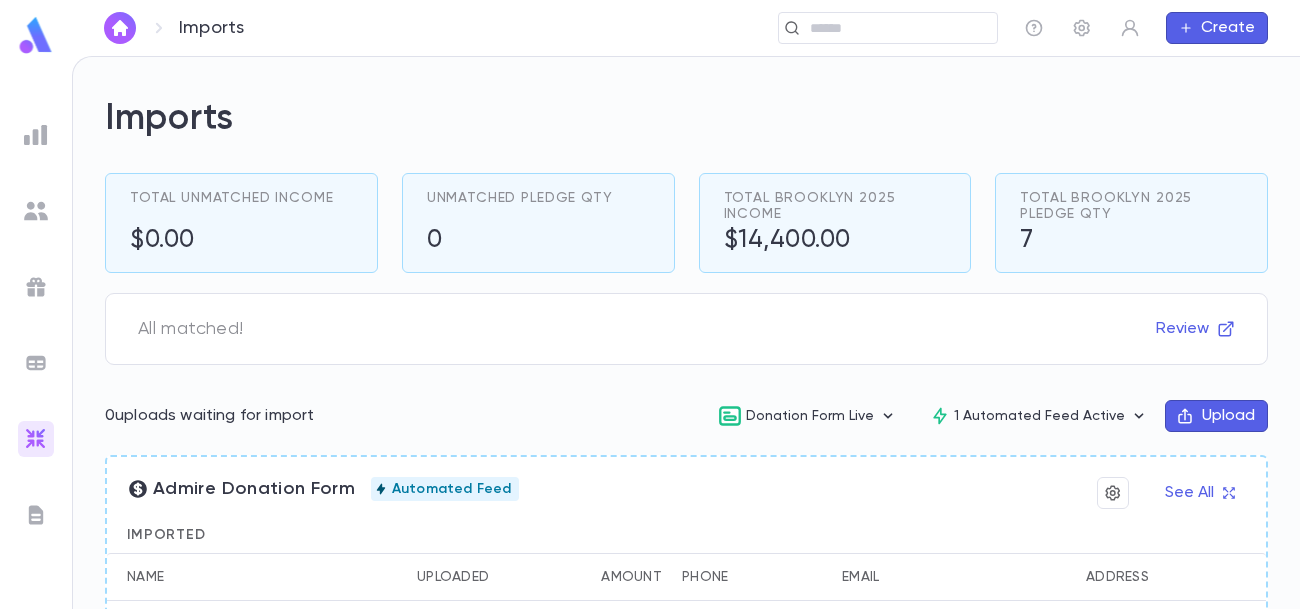 click at bounding box center (36, 135) 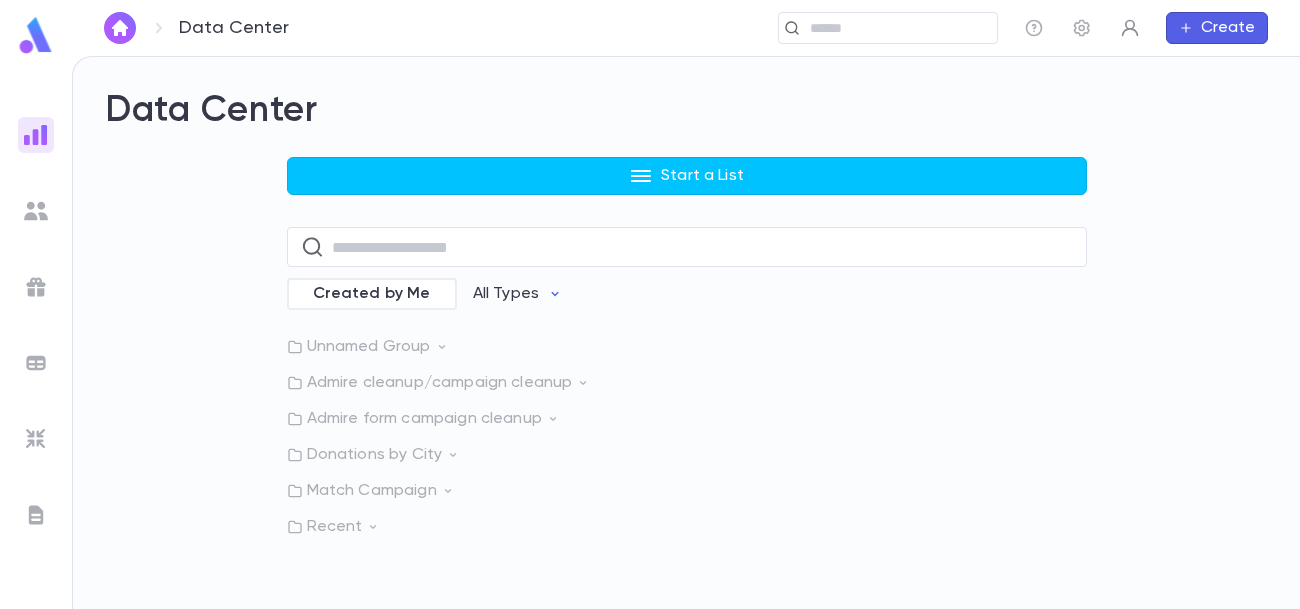 click at bounding box center [1130, 28] 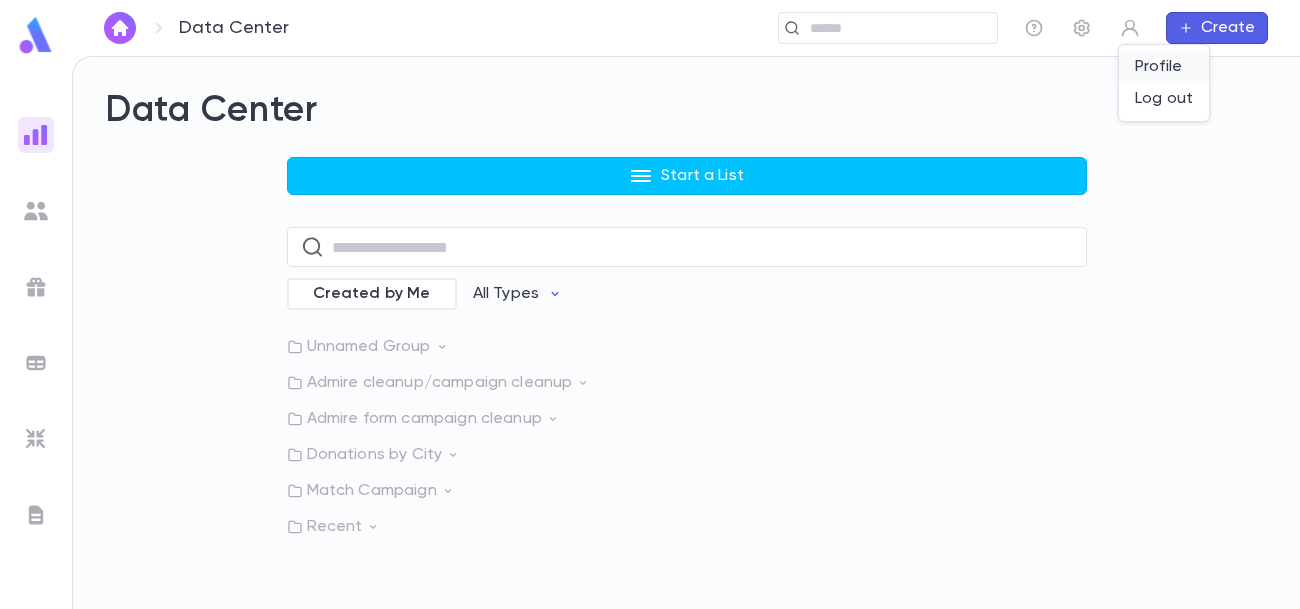 click on "Profile" at bounding box center (1164, 67) 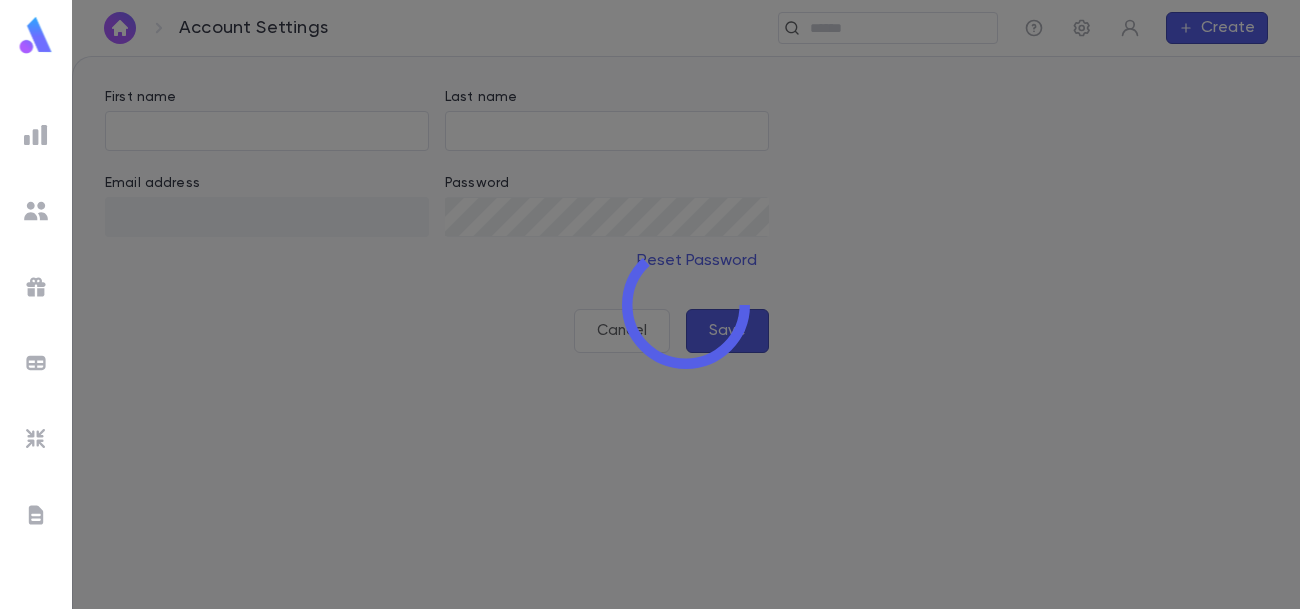 type on "******" 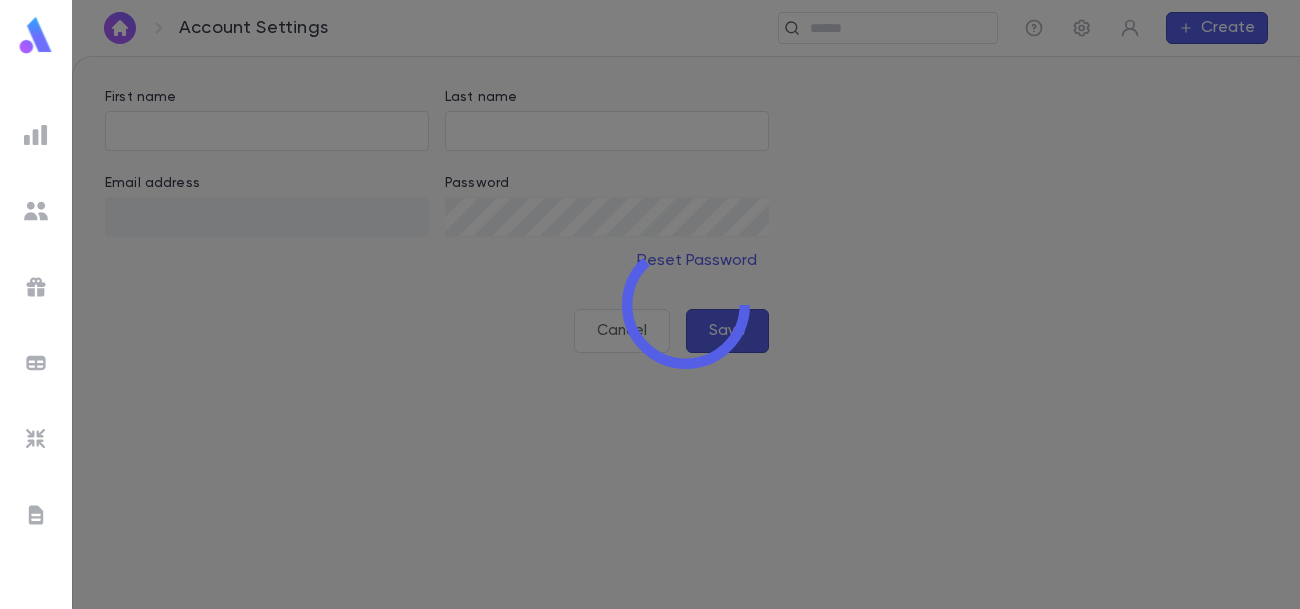 type on "**********" 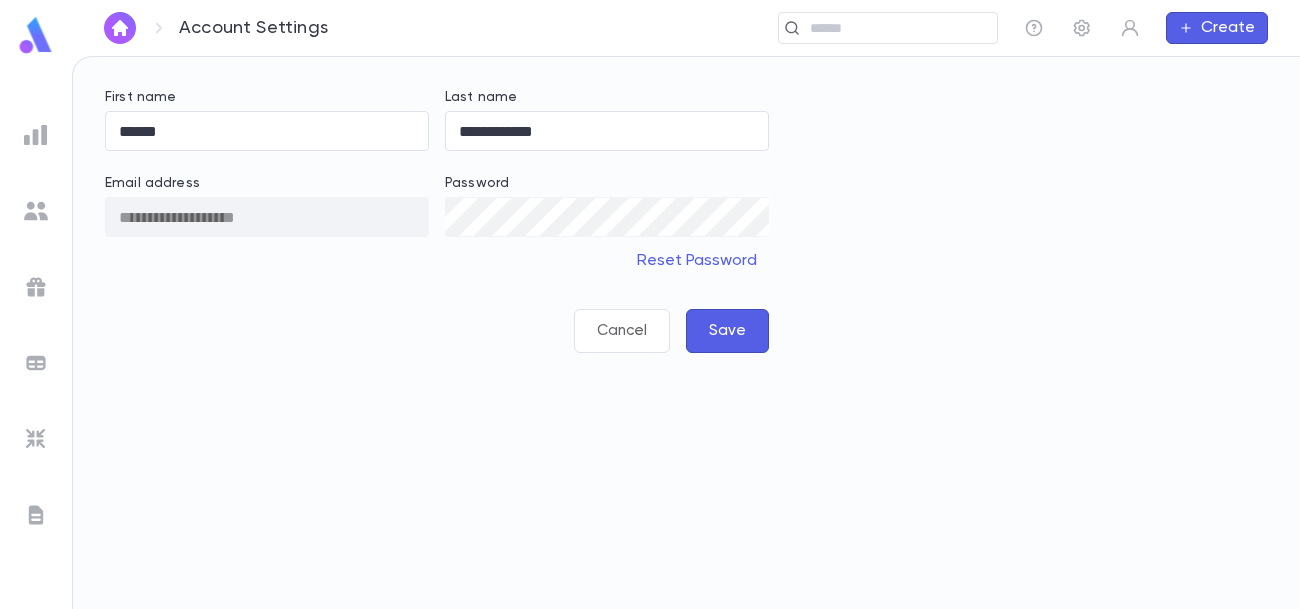 click at bounding box center [36, 439] 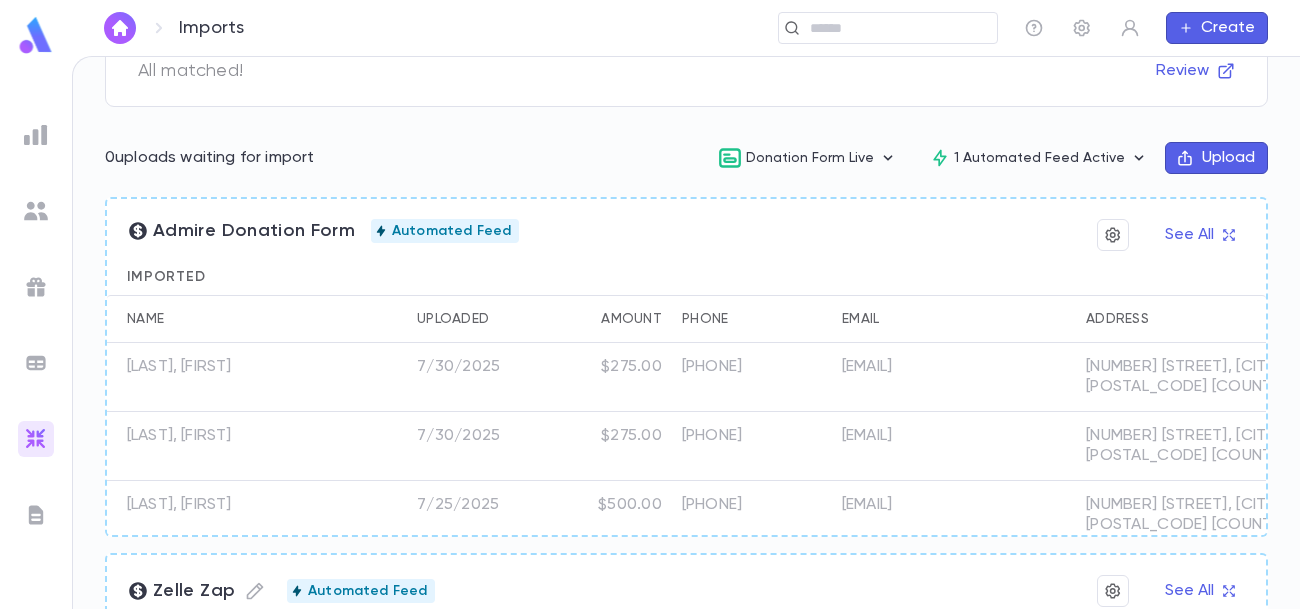 scroll, scrollTop: 0, scrollLeft: 0, axis: both 